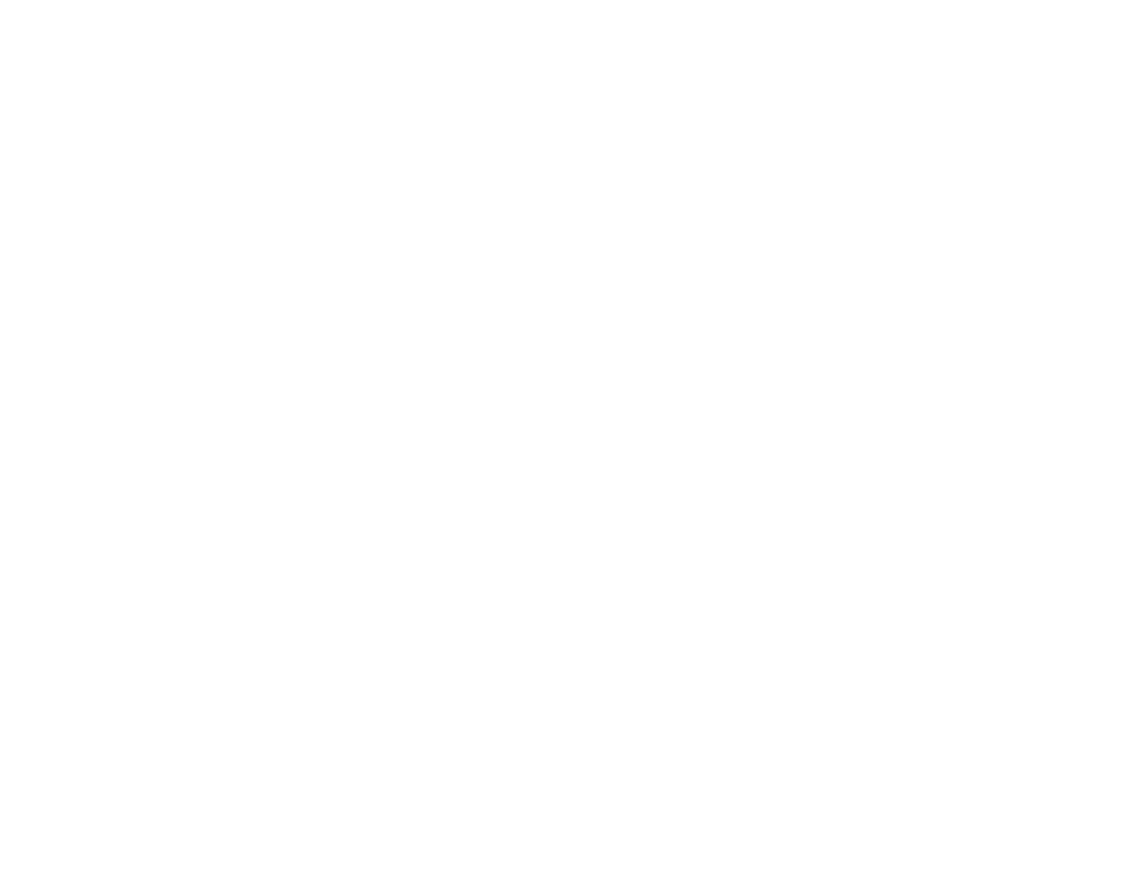 scroll, scrollTop: 0, scrollLeft: 0, axis: both 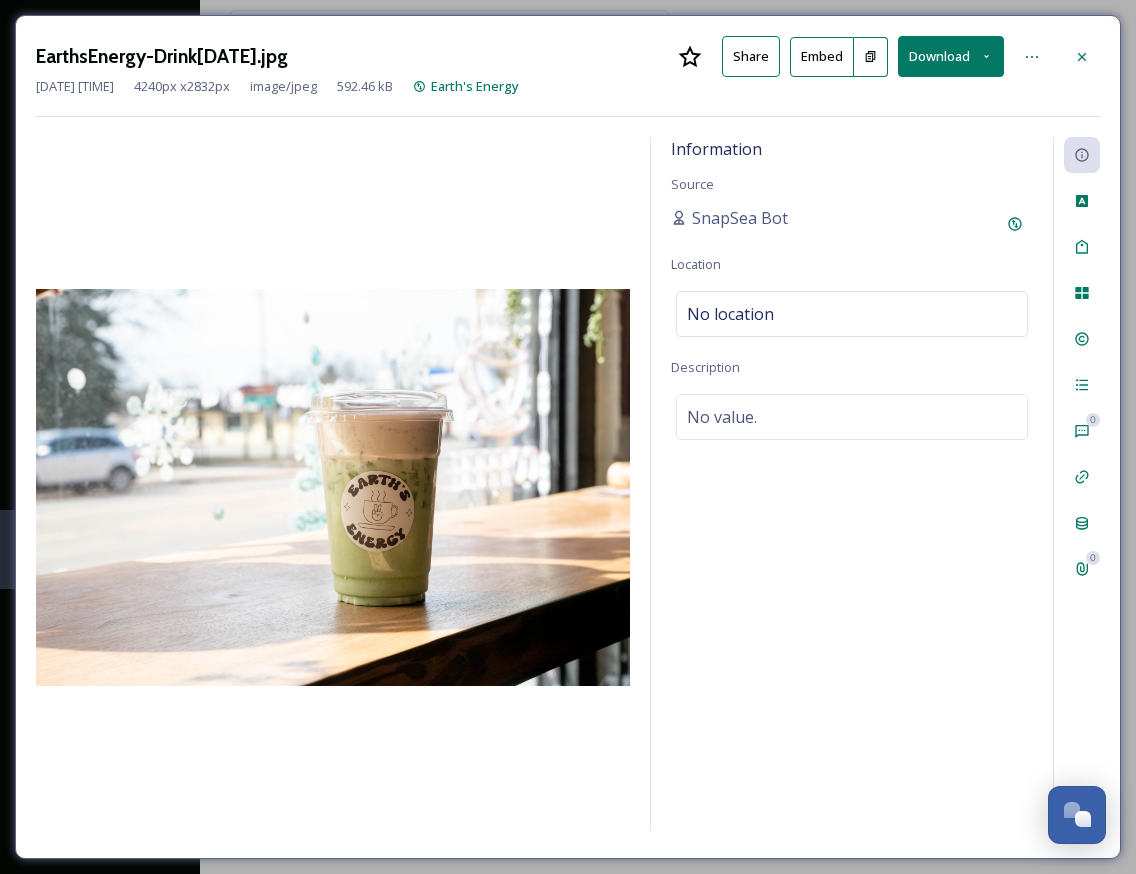 click on "Download" at bounding box center [951, 56] 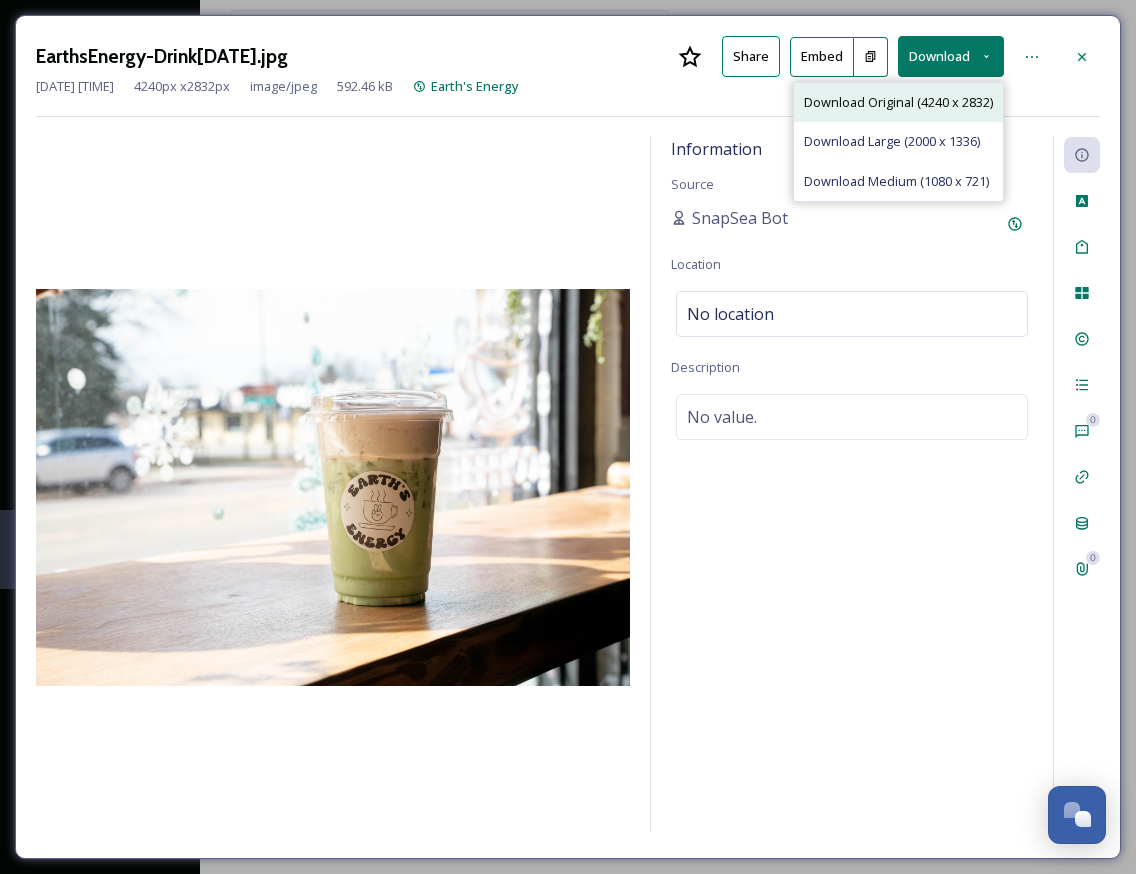 click on "Download Original (4240 x 2832)" at bounding box center [898, 102] 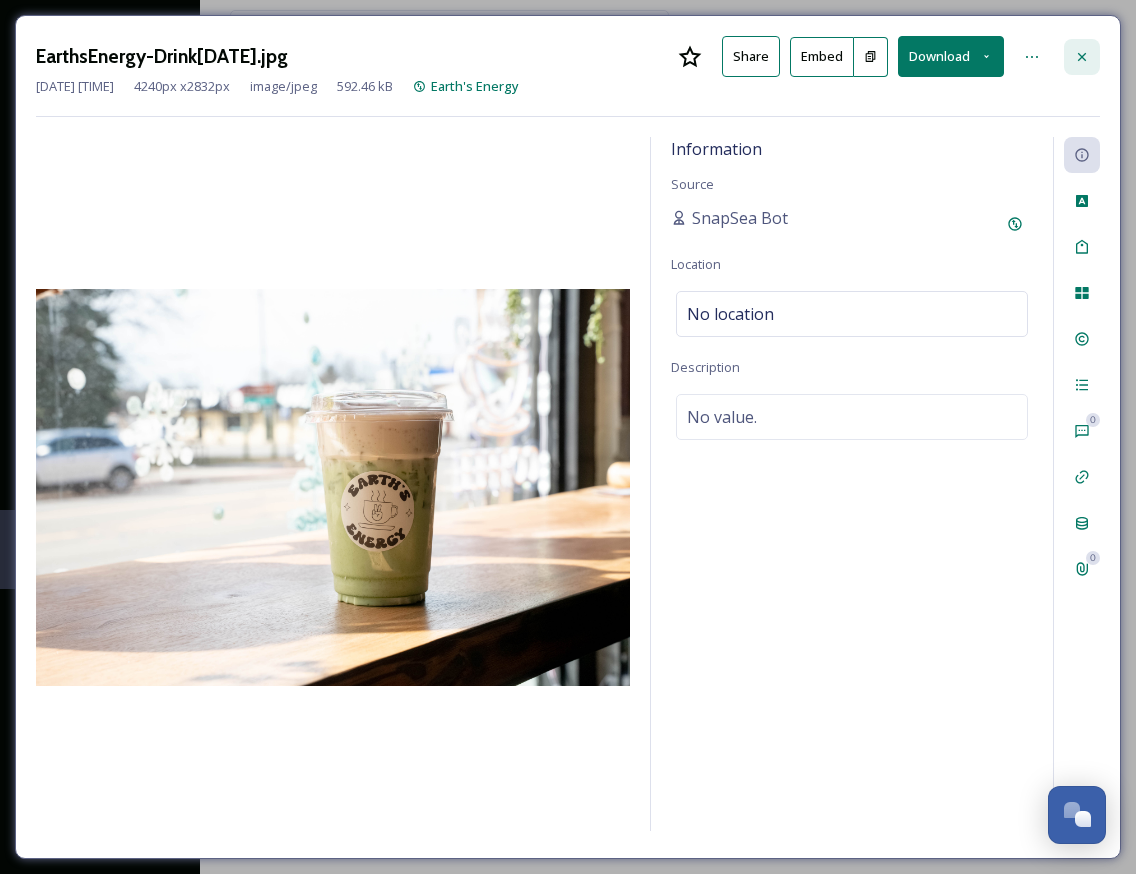 click 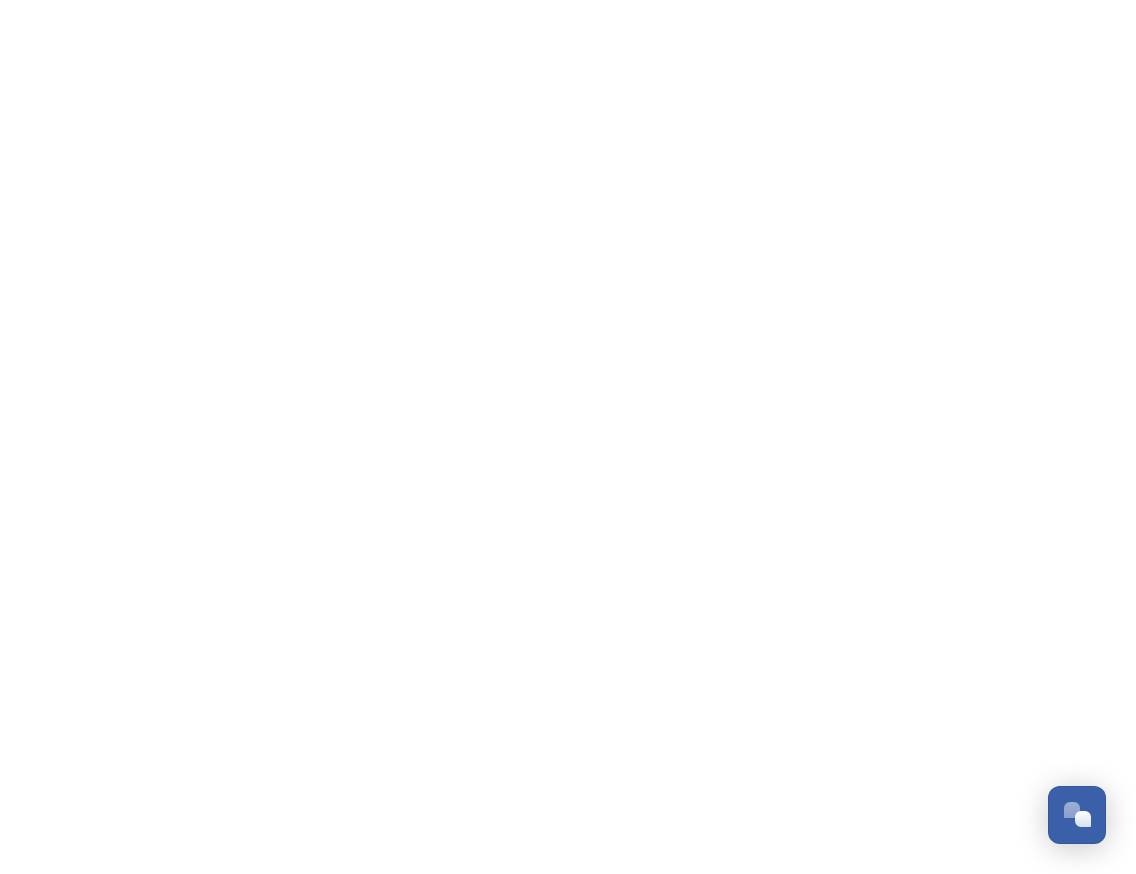 scroll, scrollTop: 0, scrollLeft: 0, axis: both 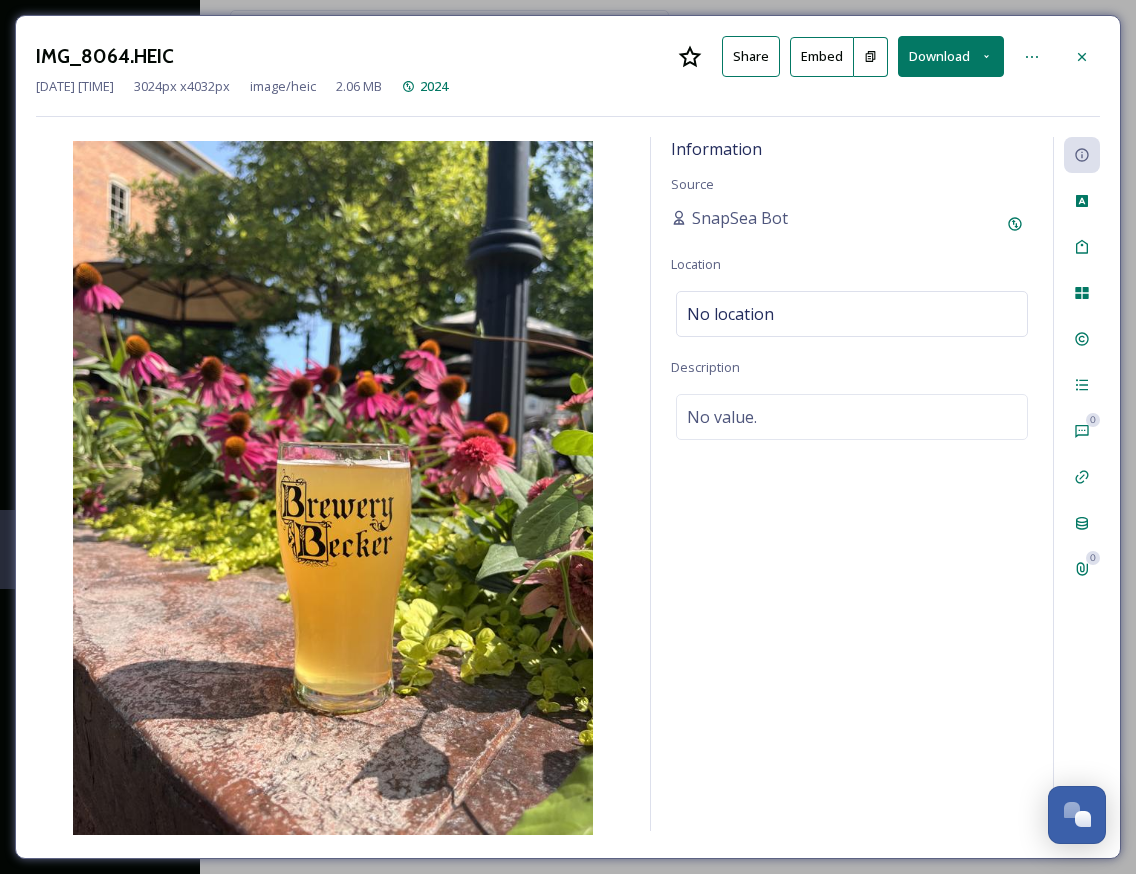 click on "Download" at bounding box center [951, 56] 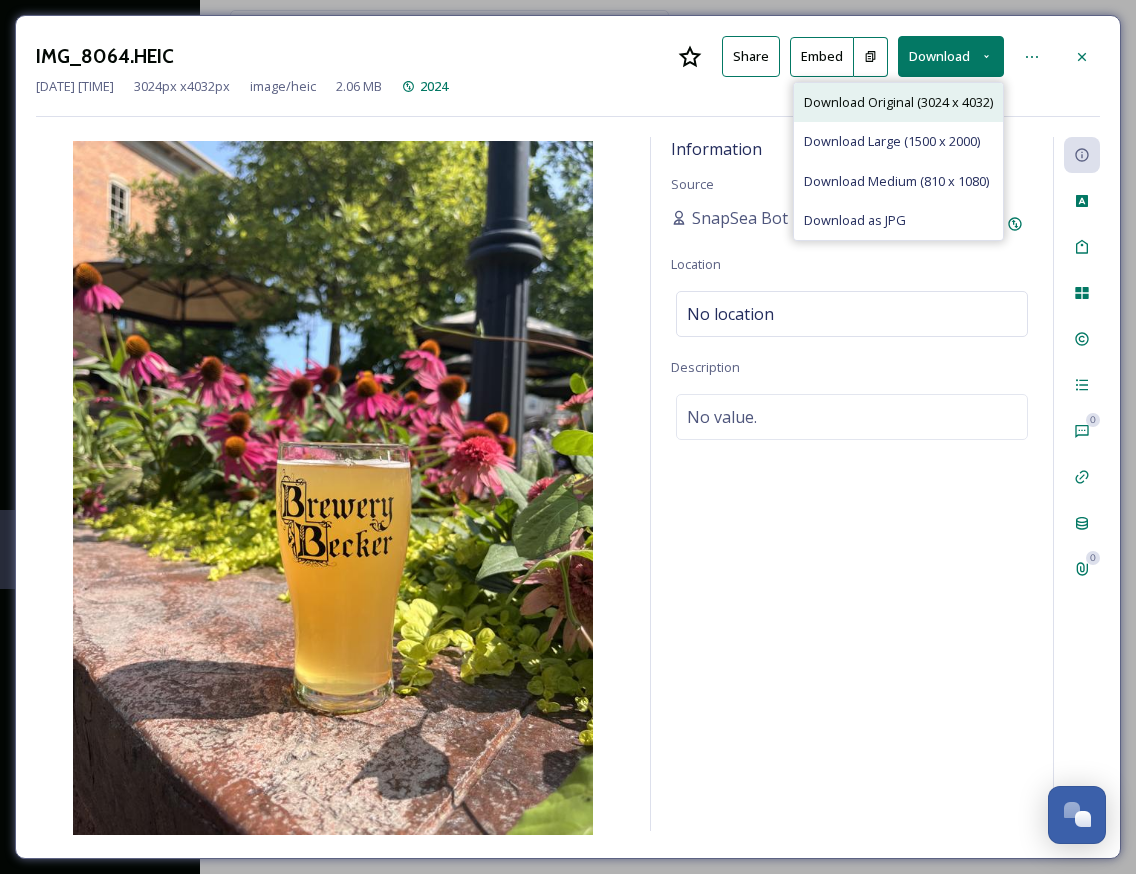 click on "Download Original (3024 x 4032)" at bounding box center [898, 102] 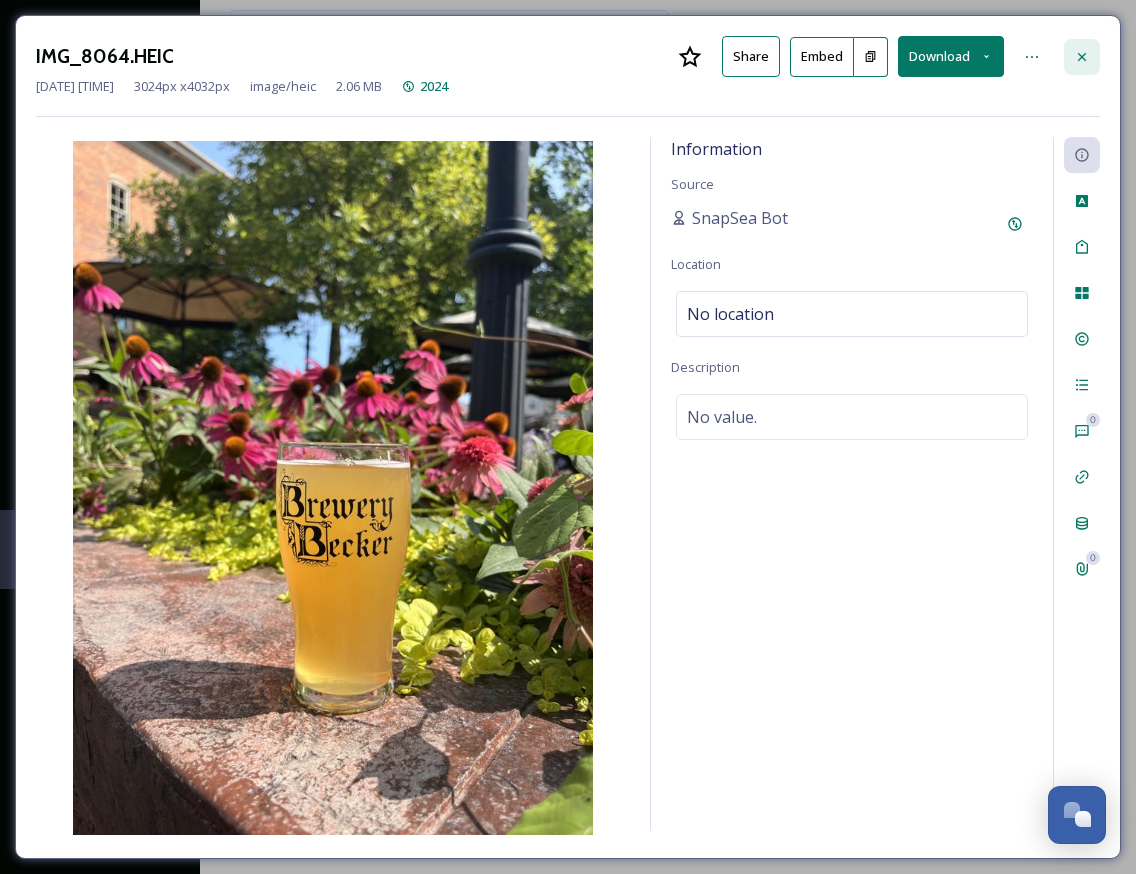 click 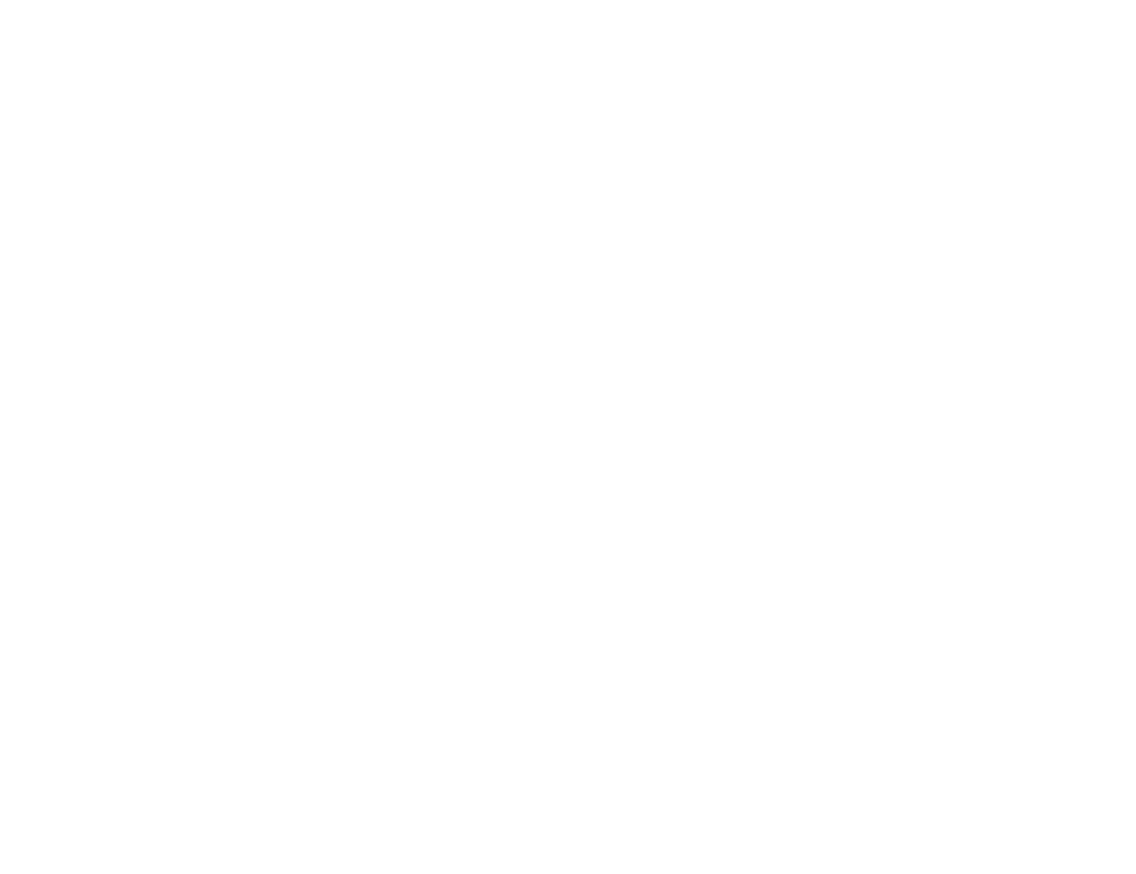 scroll, scrollTop: 0, scrollLeft: 0, axis: both 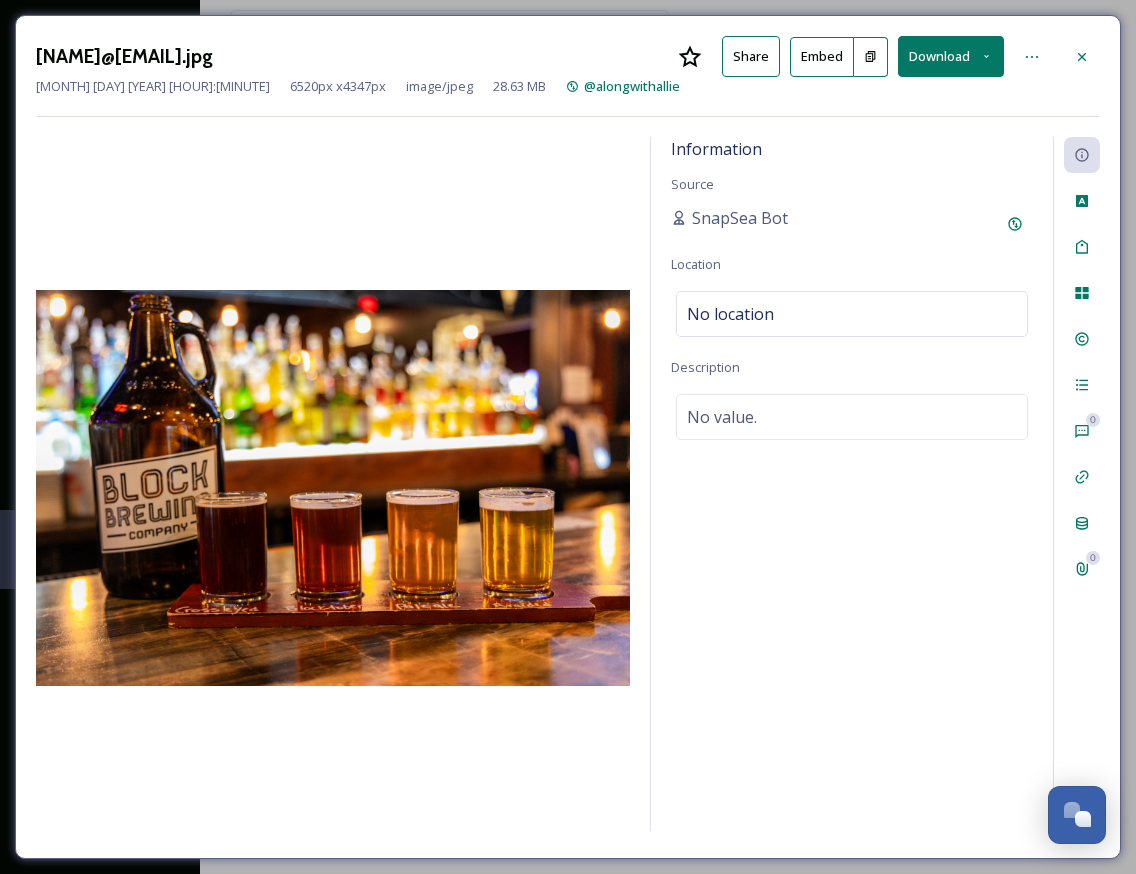 click on "Download" at bounding box center [951, 56] 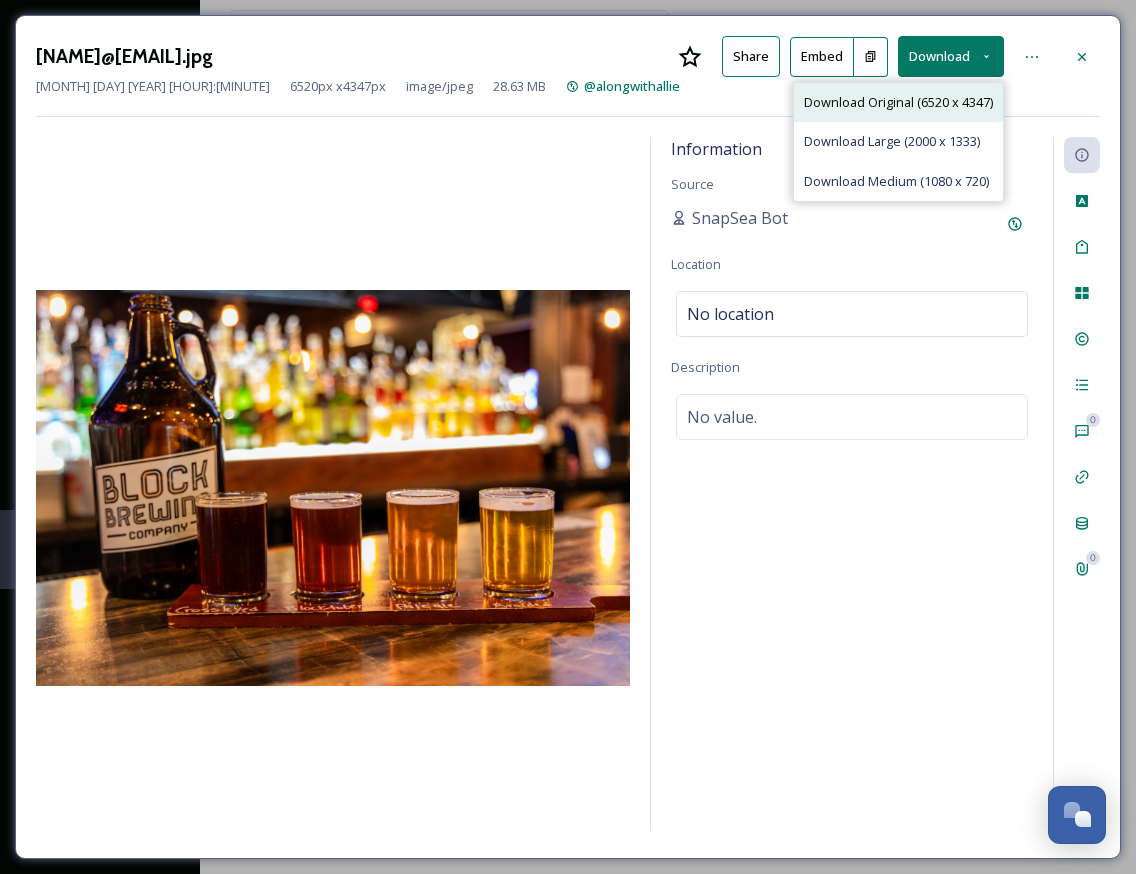 click on "Download Original (6520 x 4347)" at bounding box center [898, 102] 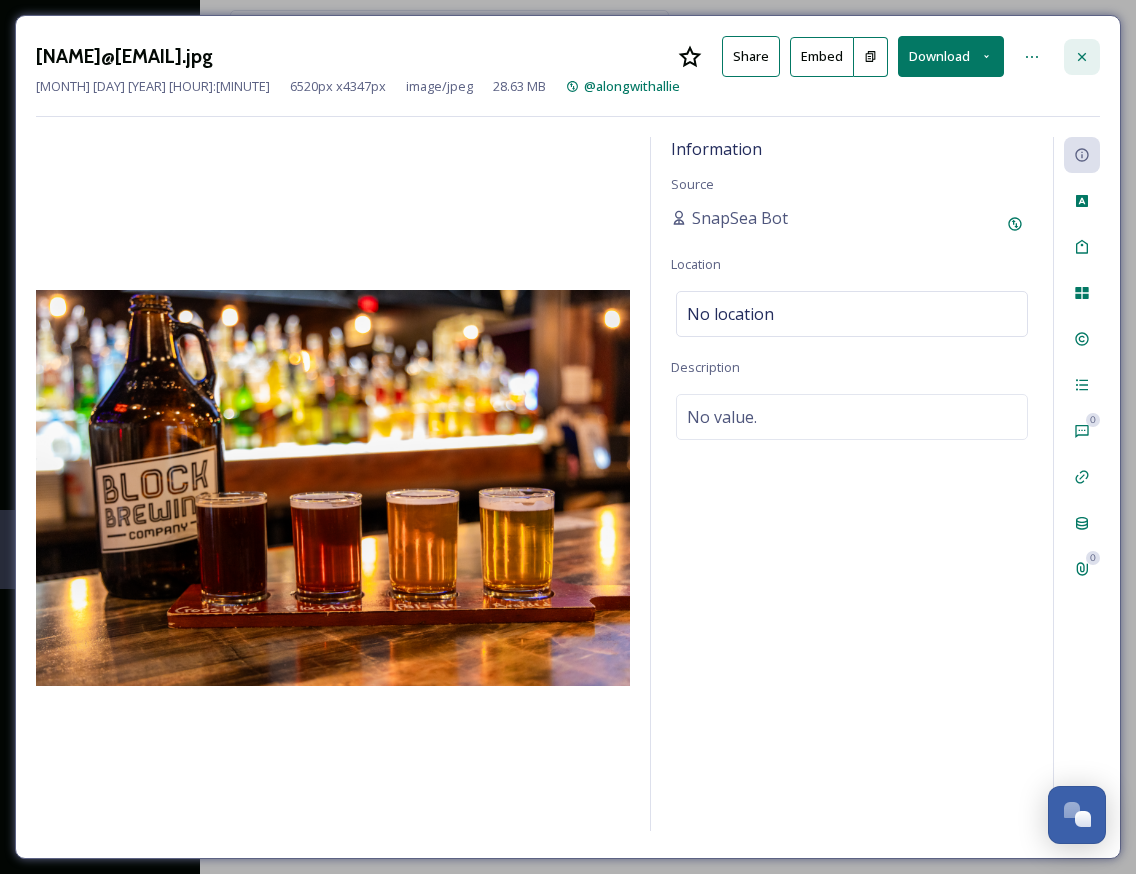 click 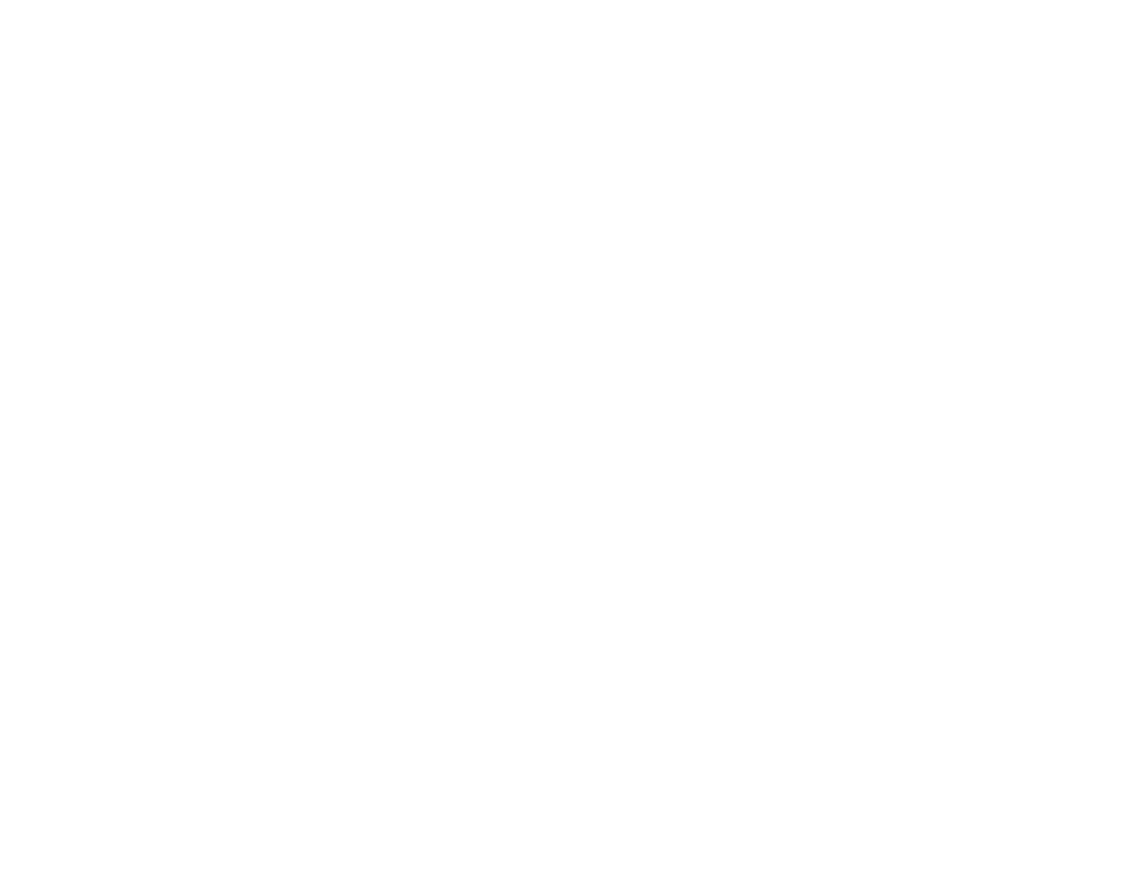scroll, scrollTop: 0, scrollLeft: 0, axis: both 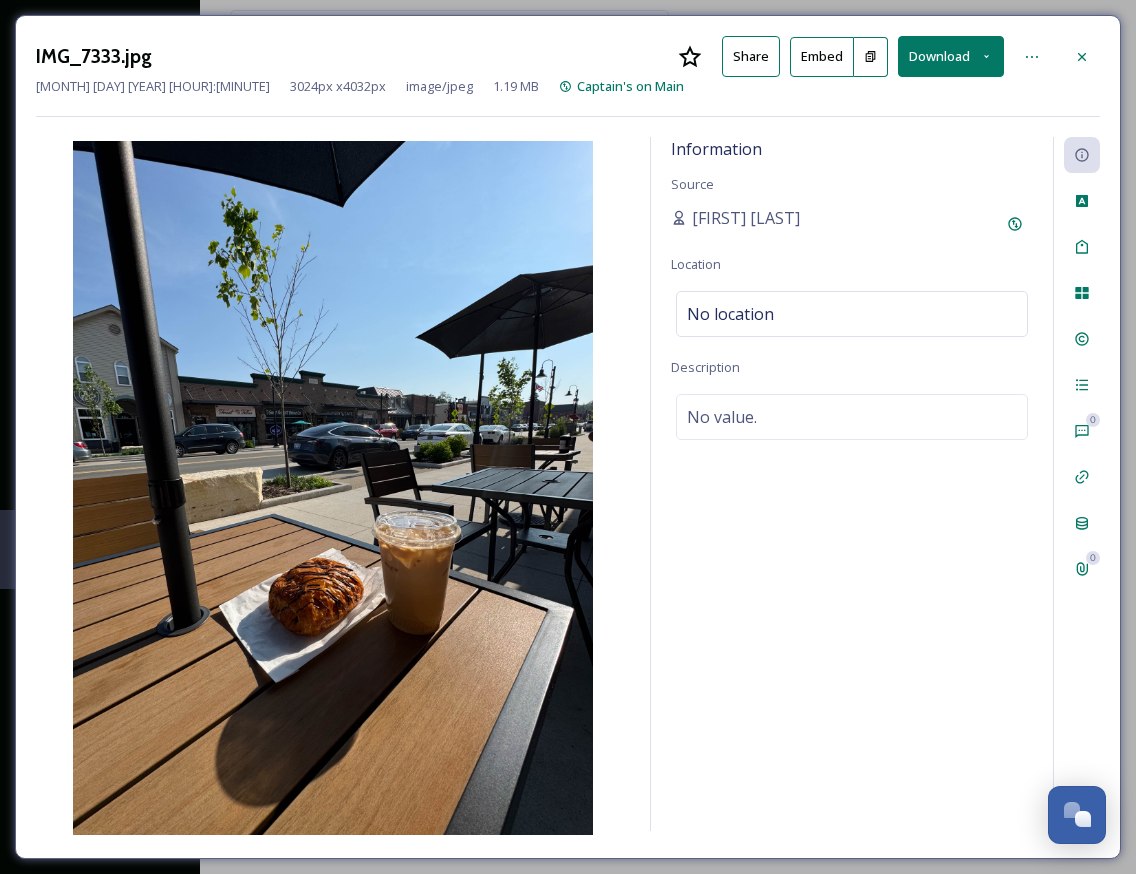 click on "Download" at bounding box center [951, 56] 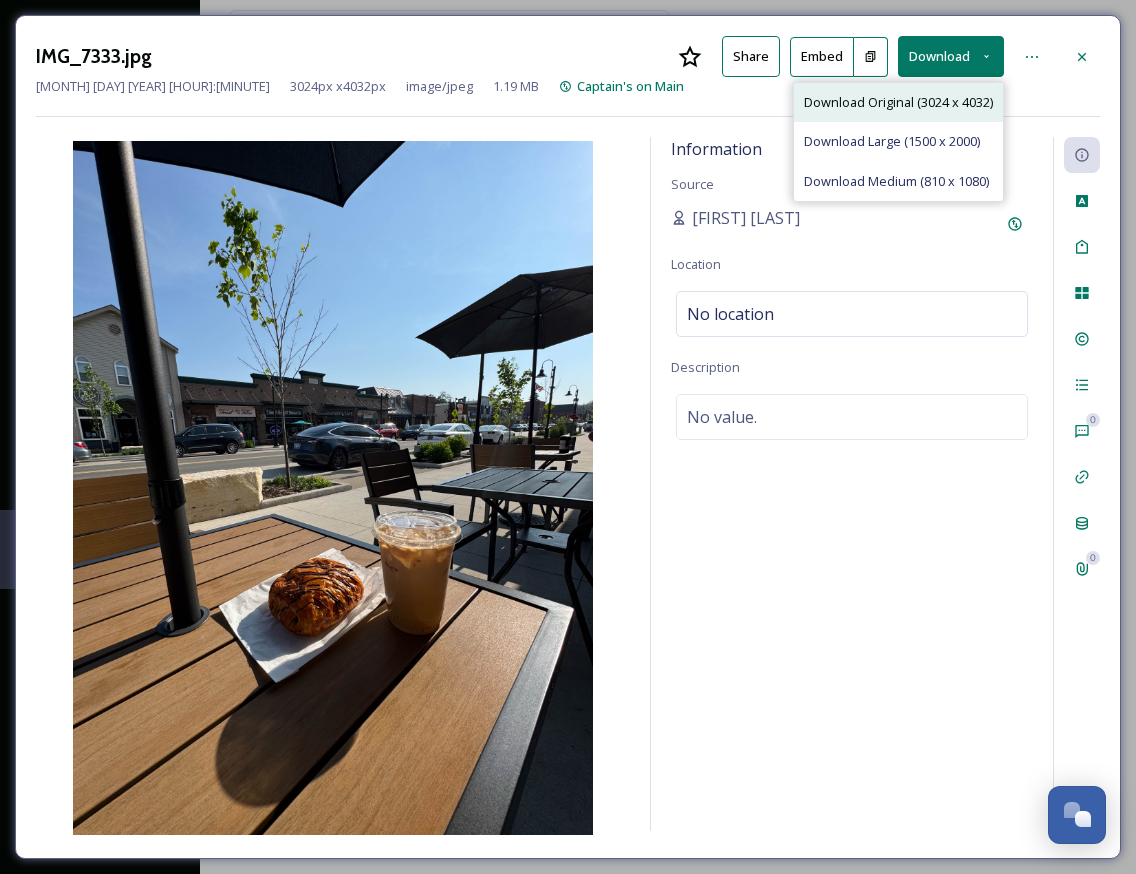 click on "Download Original (3024 x 4032)" at bounding box center [898, 102] 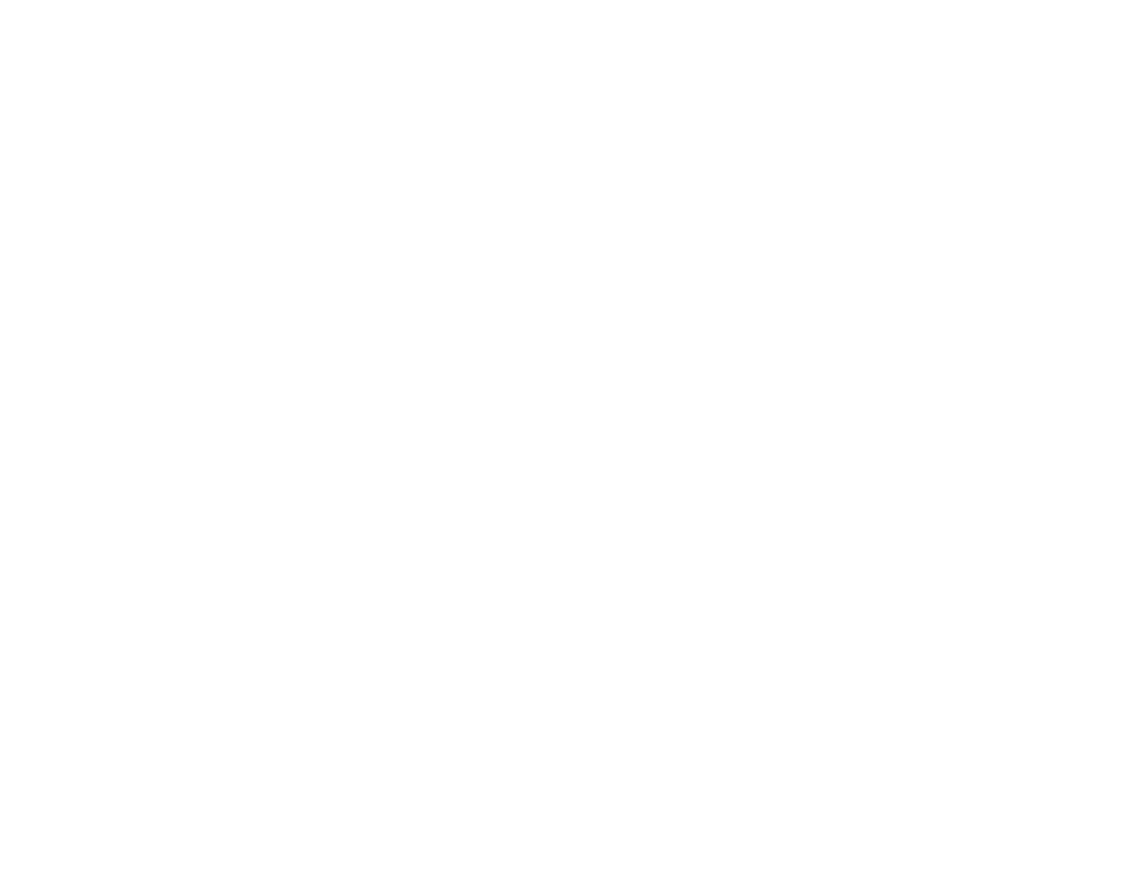 scroll, scrollTop: 0, scrollLeft: 0, axis: both 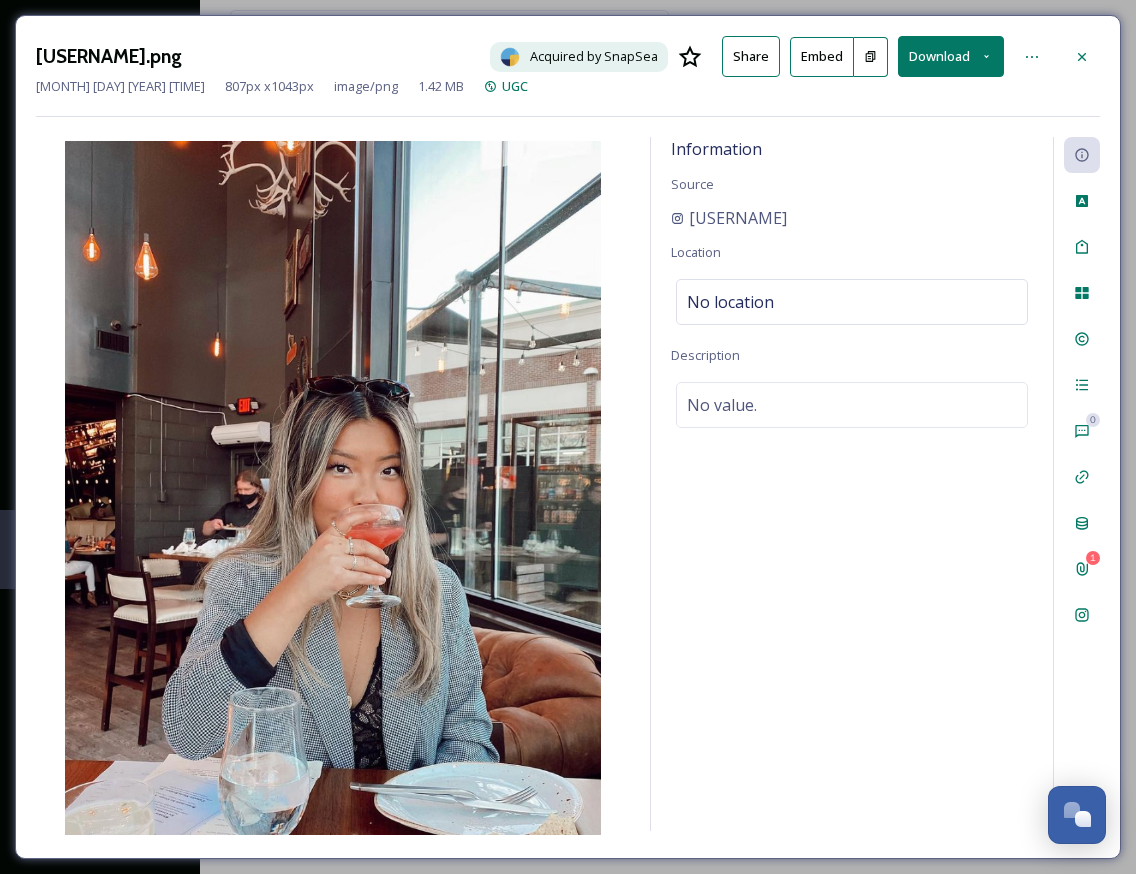 click on "Download" at bounding box center (951, 56) 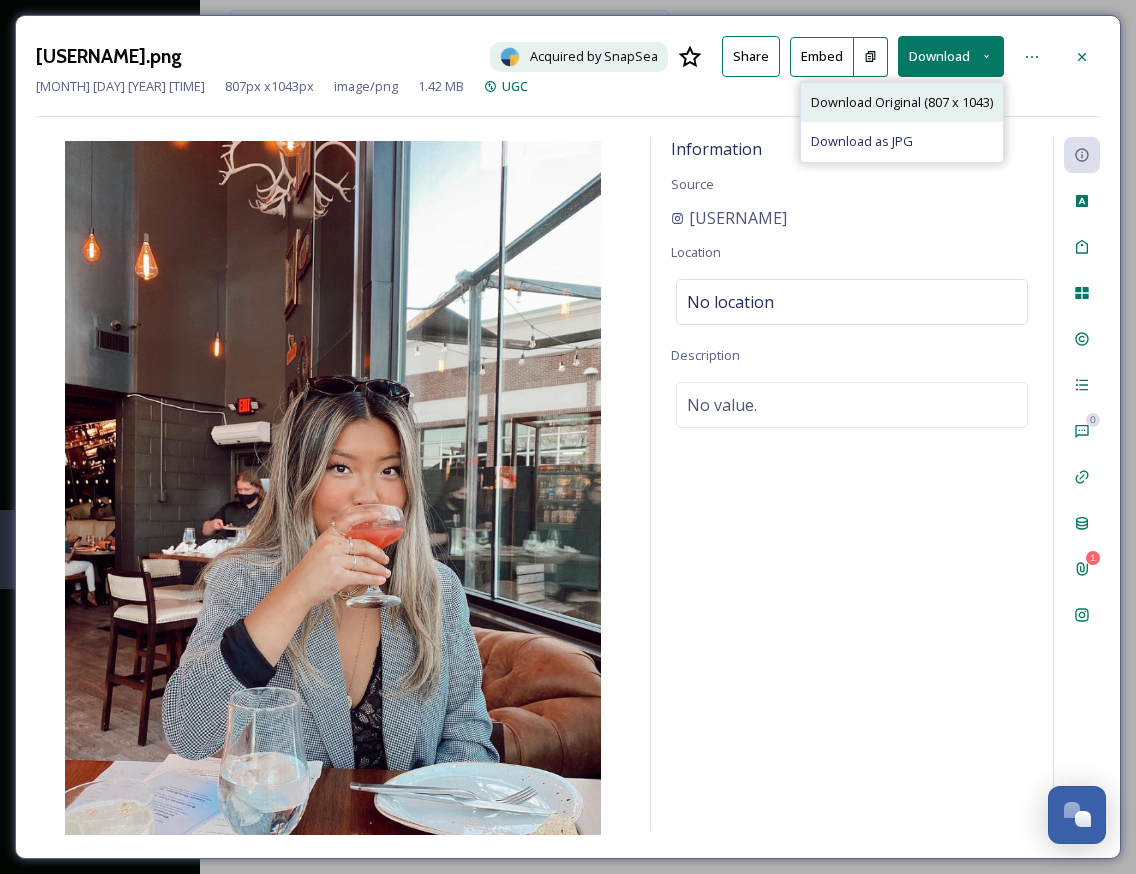 click on "Download Original (807 x 1043)" at bounding box center (902, 102) 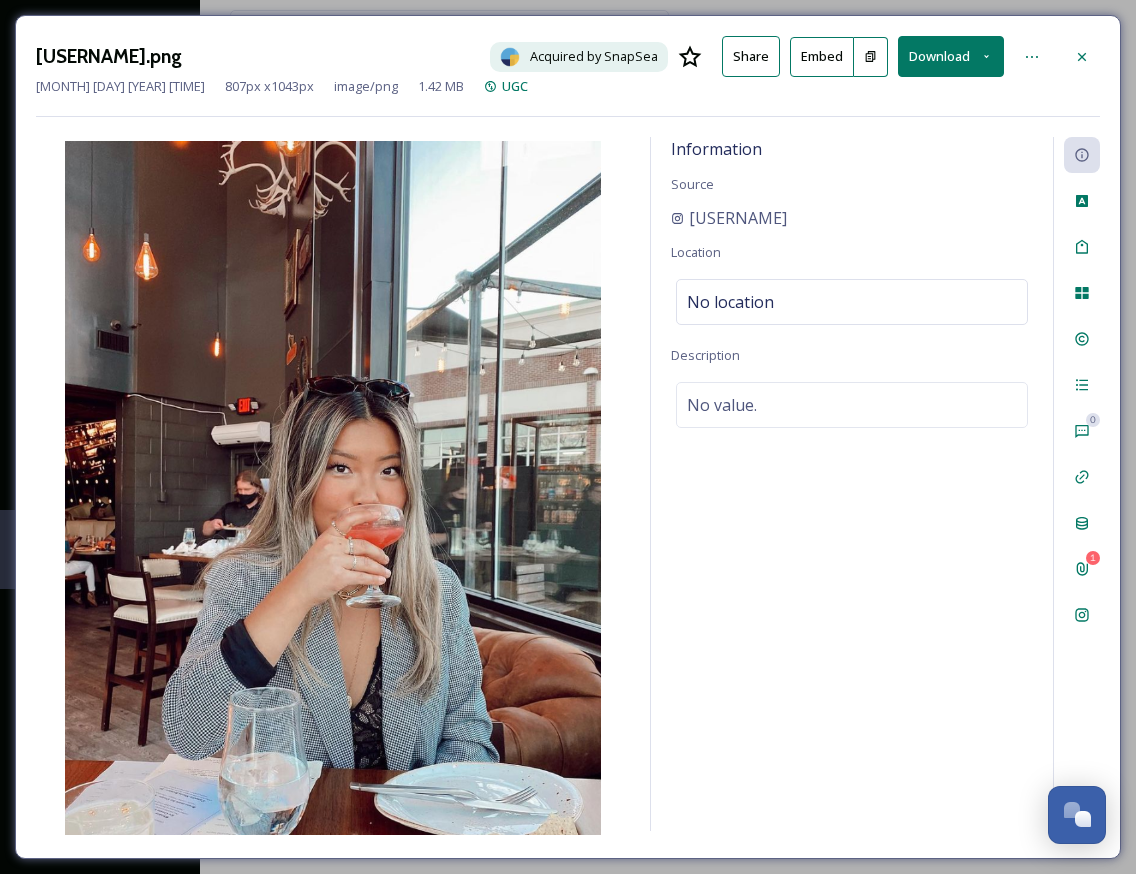 drag, startPoint x: 171, startPoint y: 57, endPoint x: 39, endPoint y: 59, distance: 132.01515 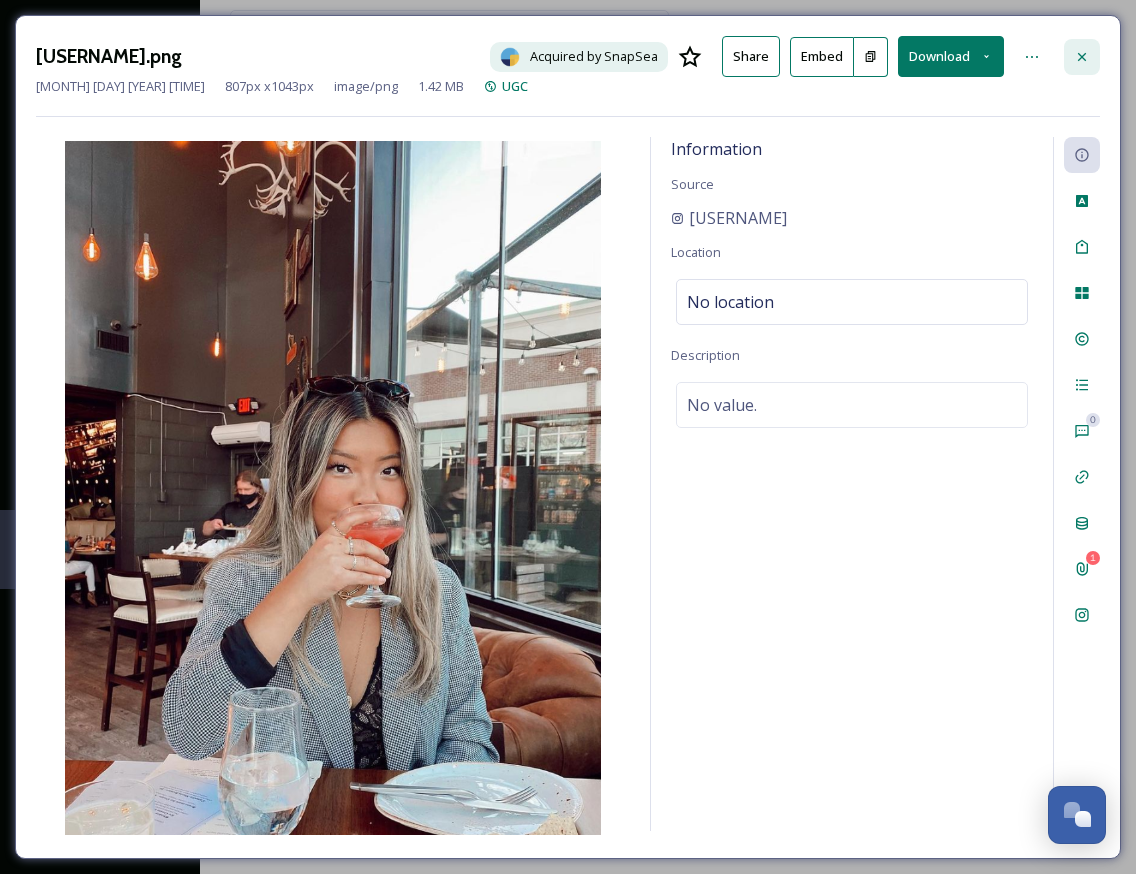 click 